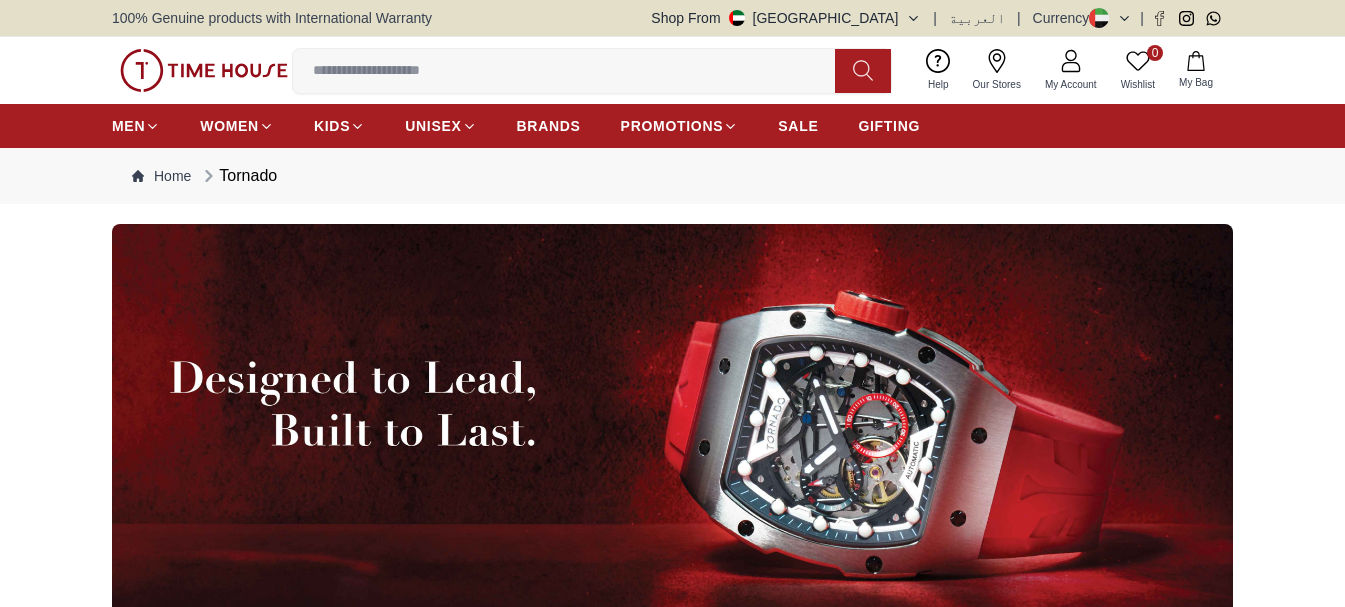 scroll, scrollTop: 0, scrollLeft: 0, axis: both 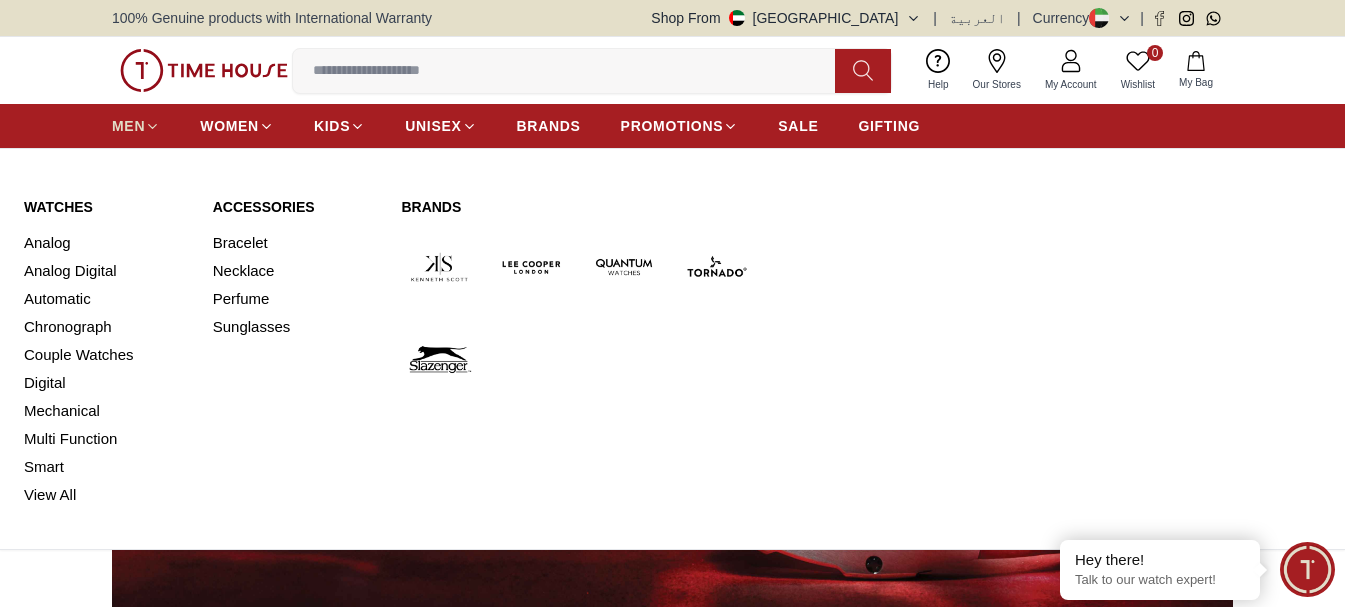 click on "MEN" at bounding box center (128, 126) 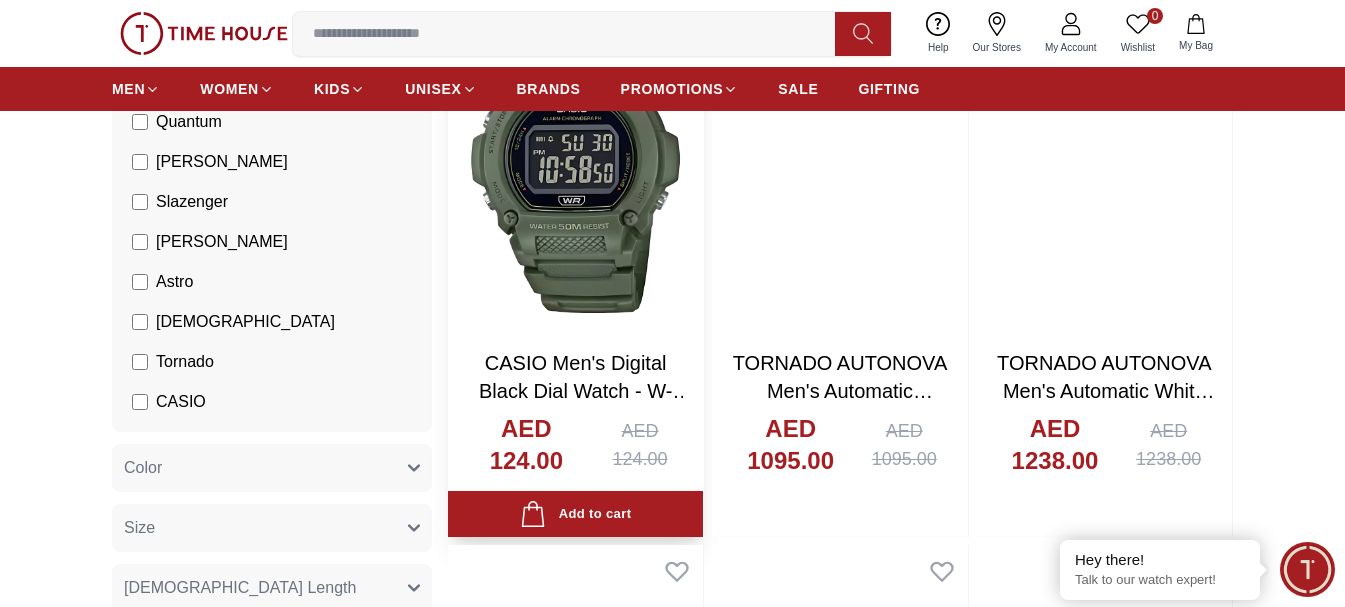 scroll, scrollTop: 0, scrollLeft: 0, axis: both 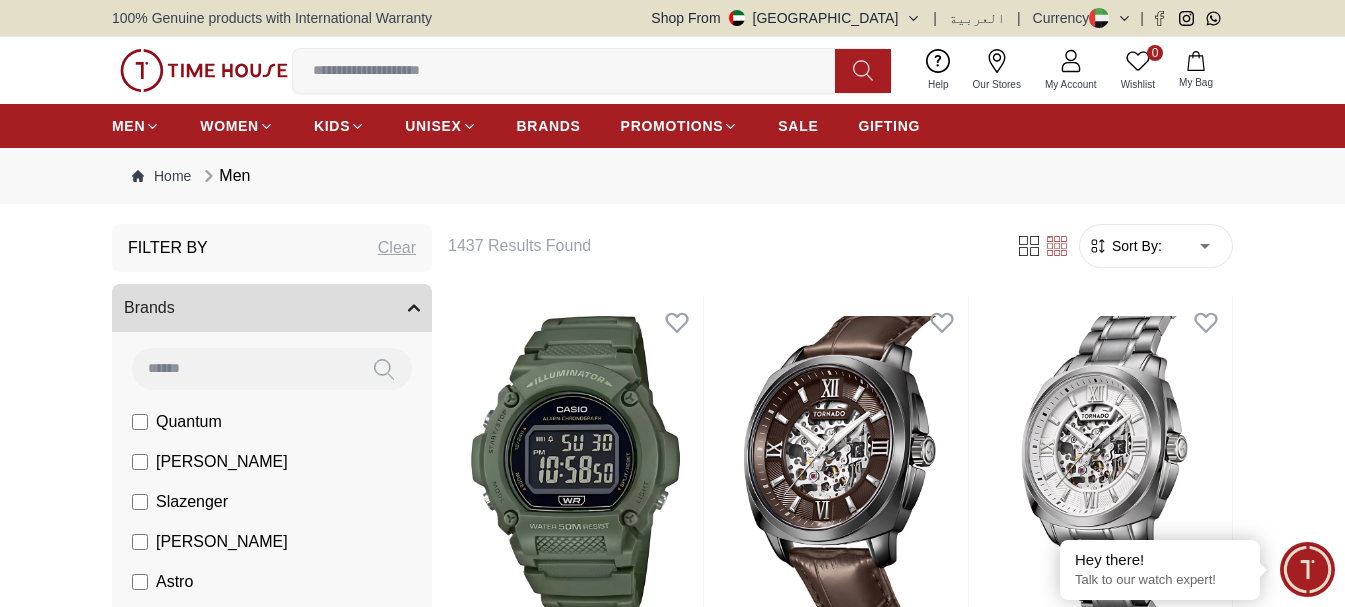 click at bounding box center [244, 368] 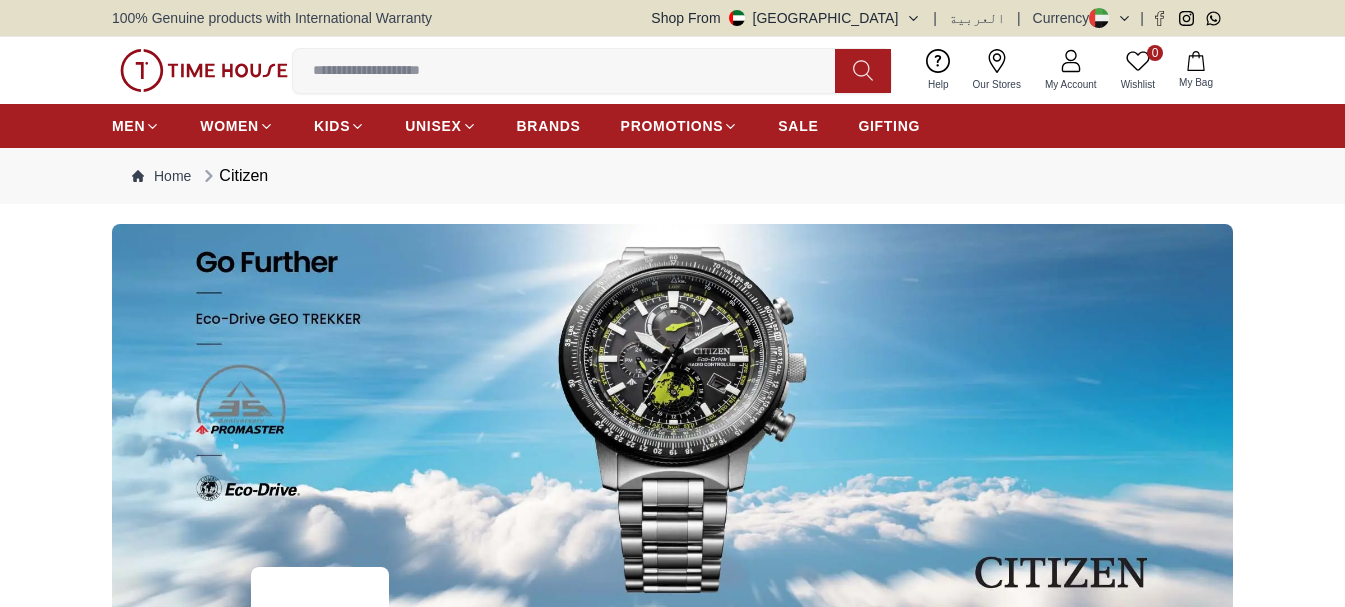 scroll, scrollTop: 0, scrollLeft: 0, axis: both 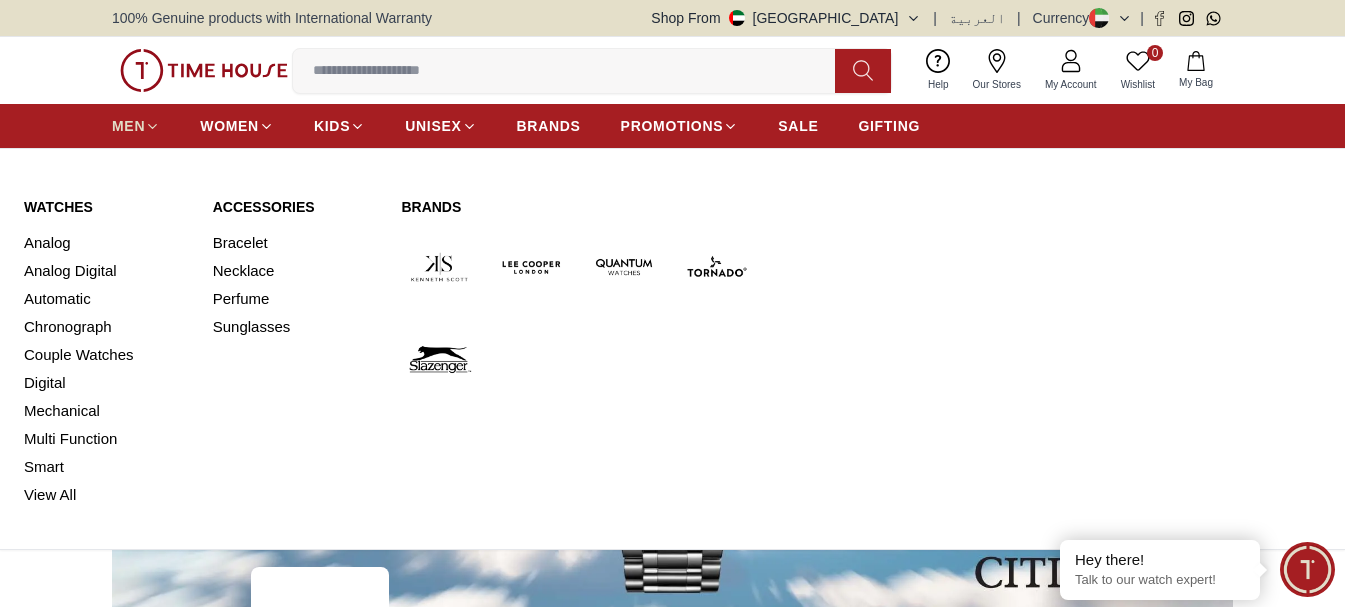 click on "MEN" at bounding box center (128, 126) 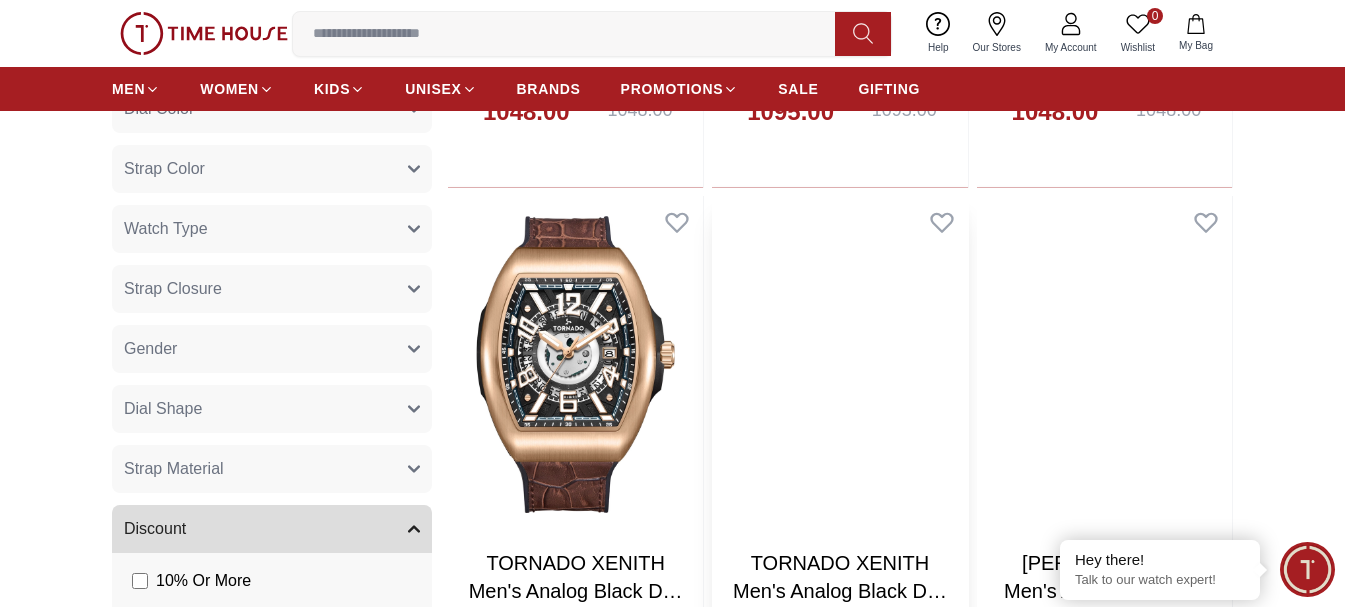 scroll, scrollTop: 1200, scrollLeft: 0, axis: vertical 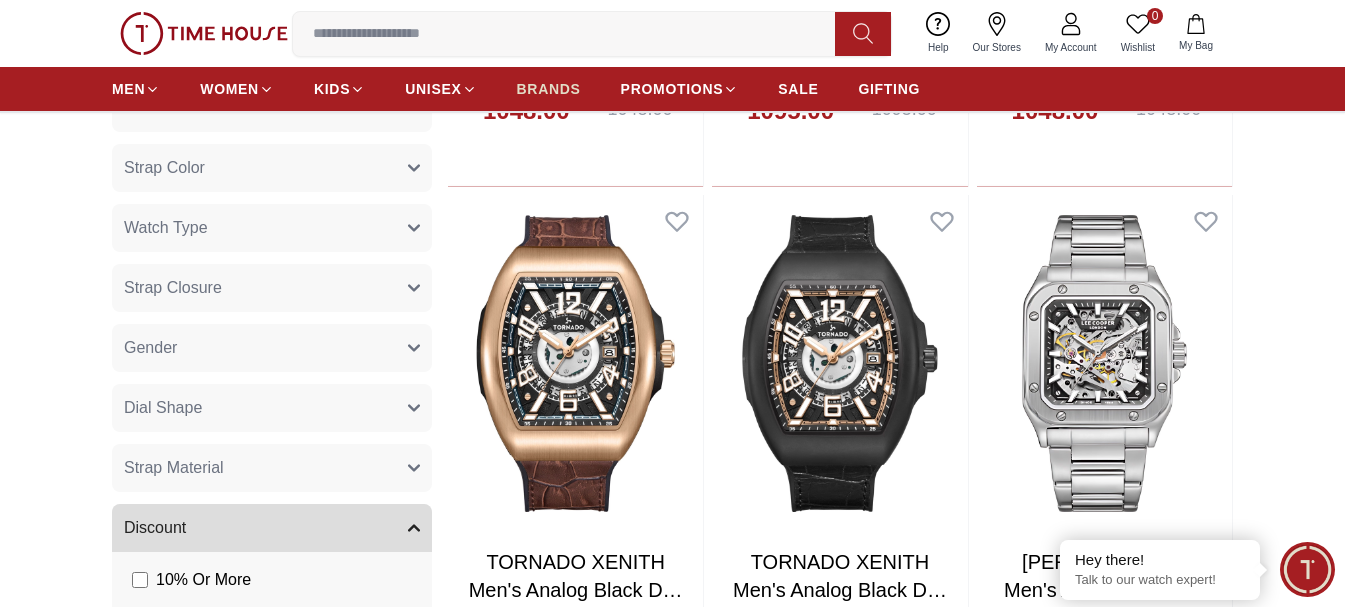 click on "BRANDS" at bounding box center [549, 89] 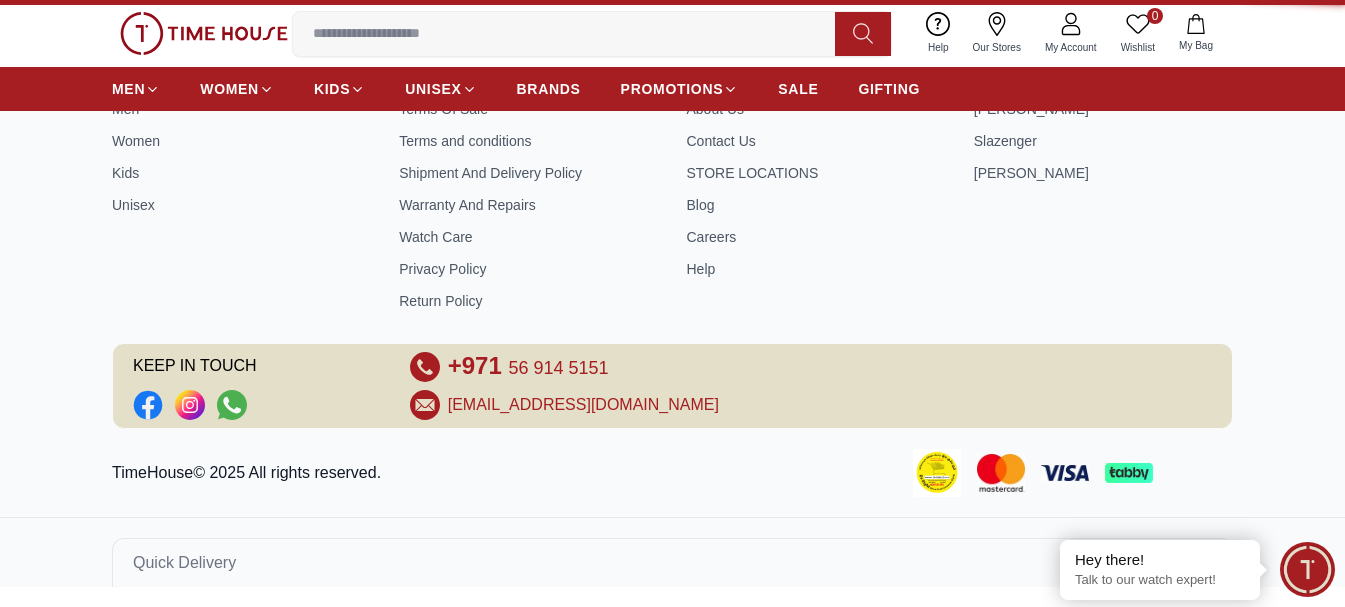 scroll, scrollTop: 0, scrollLeft: 0, axis: both 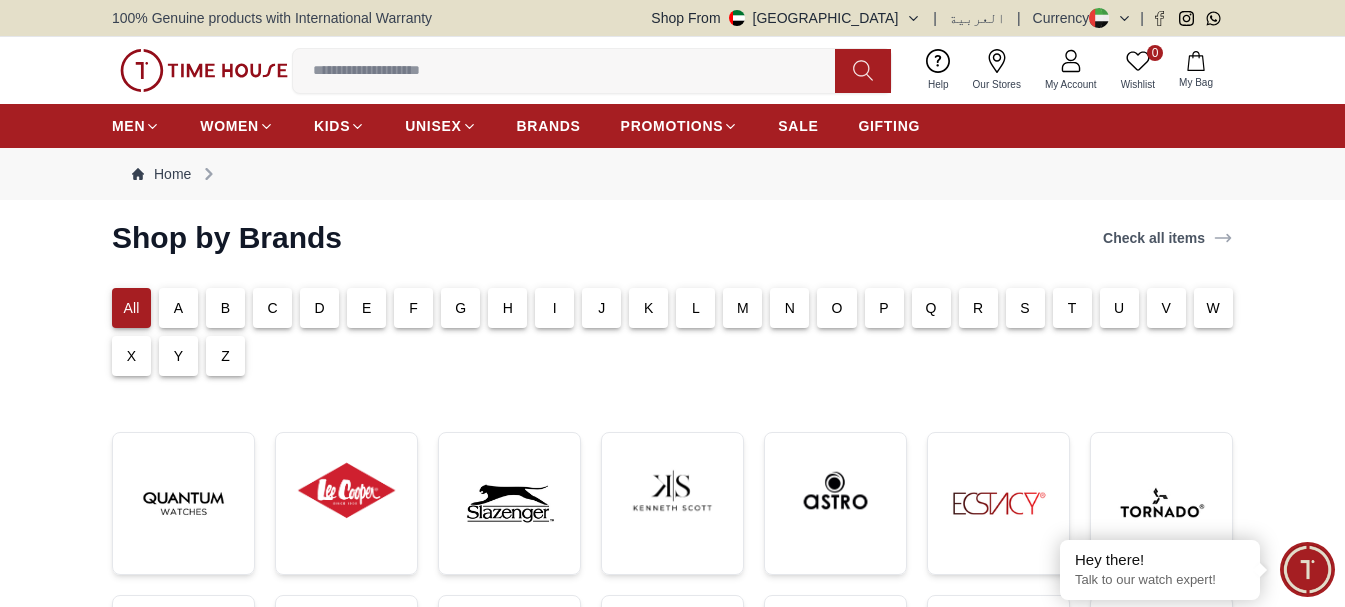 click on "C" at bounding box center (272, 308) 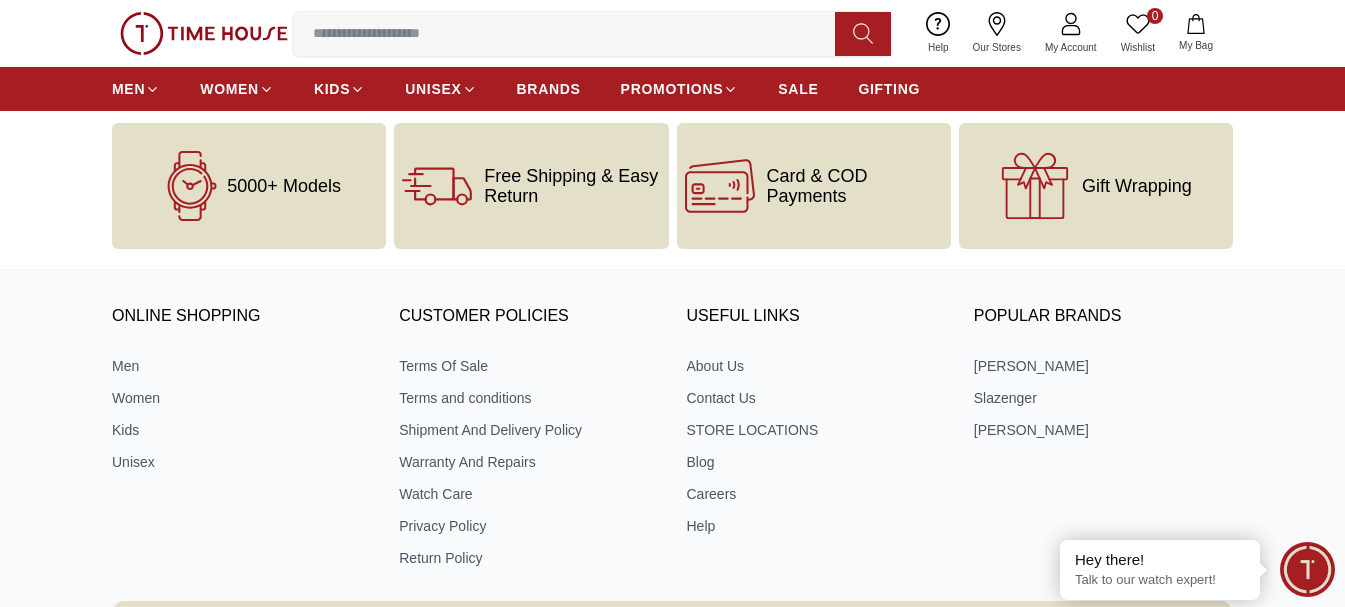 scroll, scrollTop: 97, scrollLeft: 0, axis: vertical 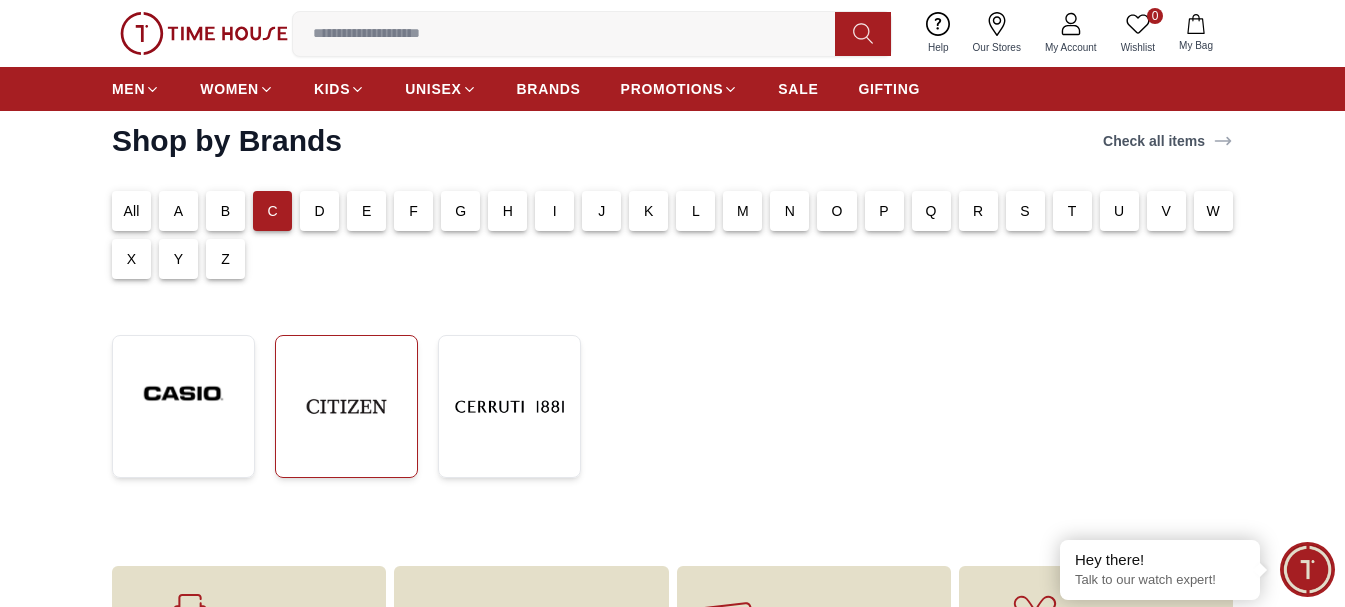 click at bounding box center (346, 406) 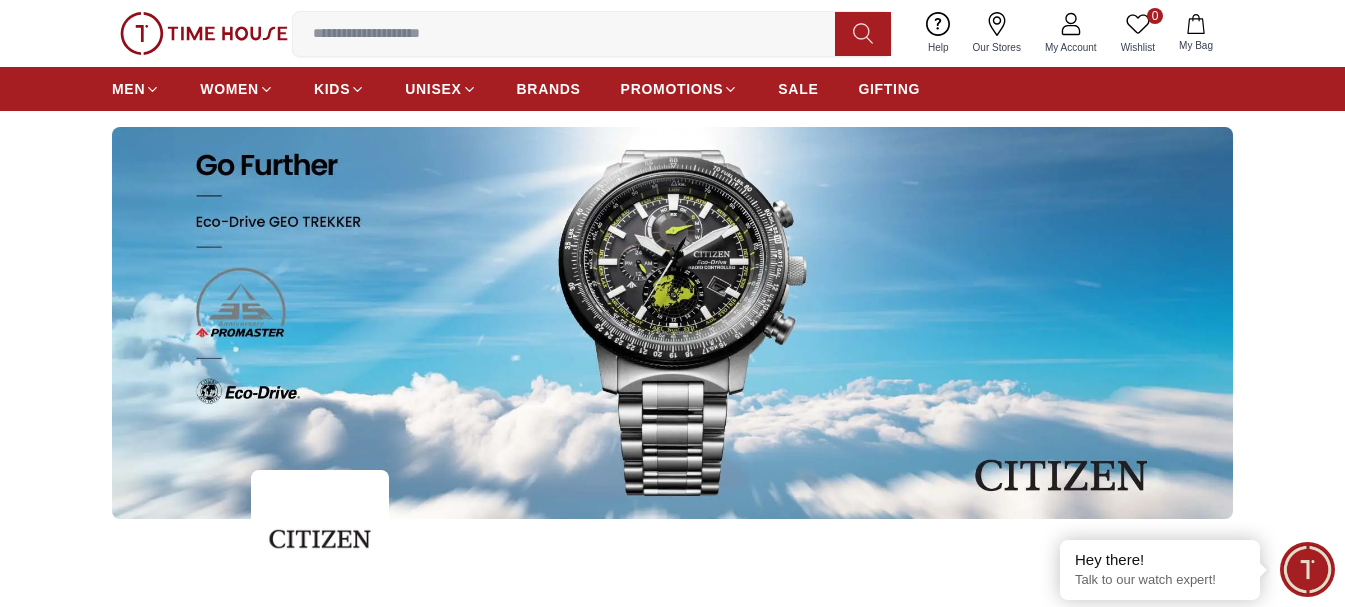 scroll, scrollTop: 0, scrollLeft: 0, axis: both 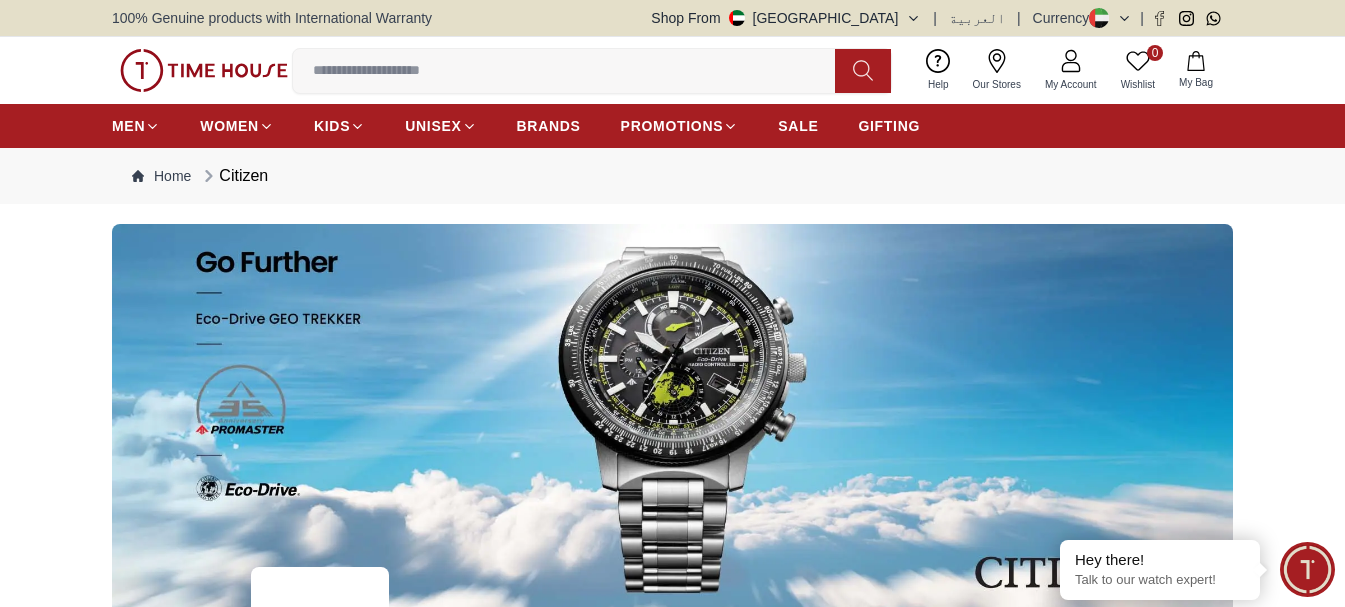 click at bounding box center [672, 420] 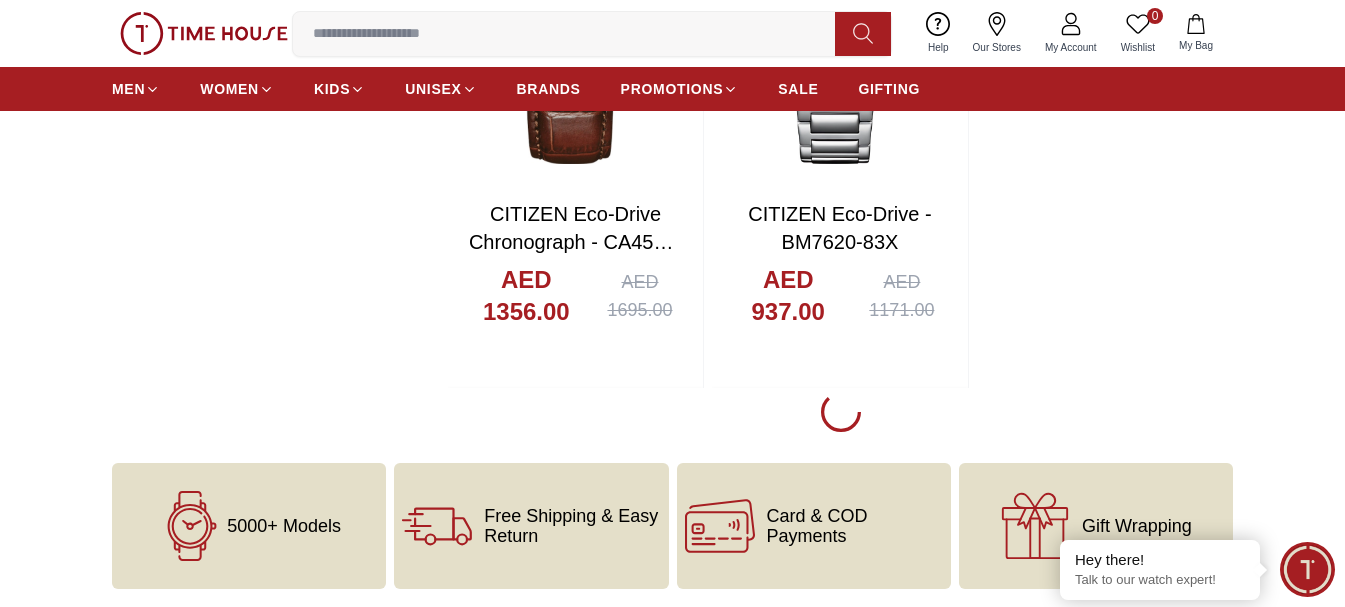 scroll, scrollTop: 4400, scrollLeft: 0, axis: vertical 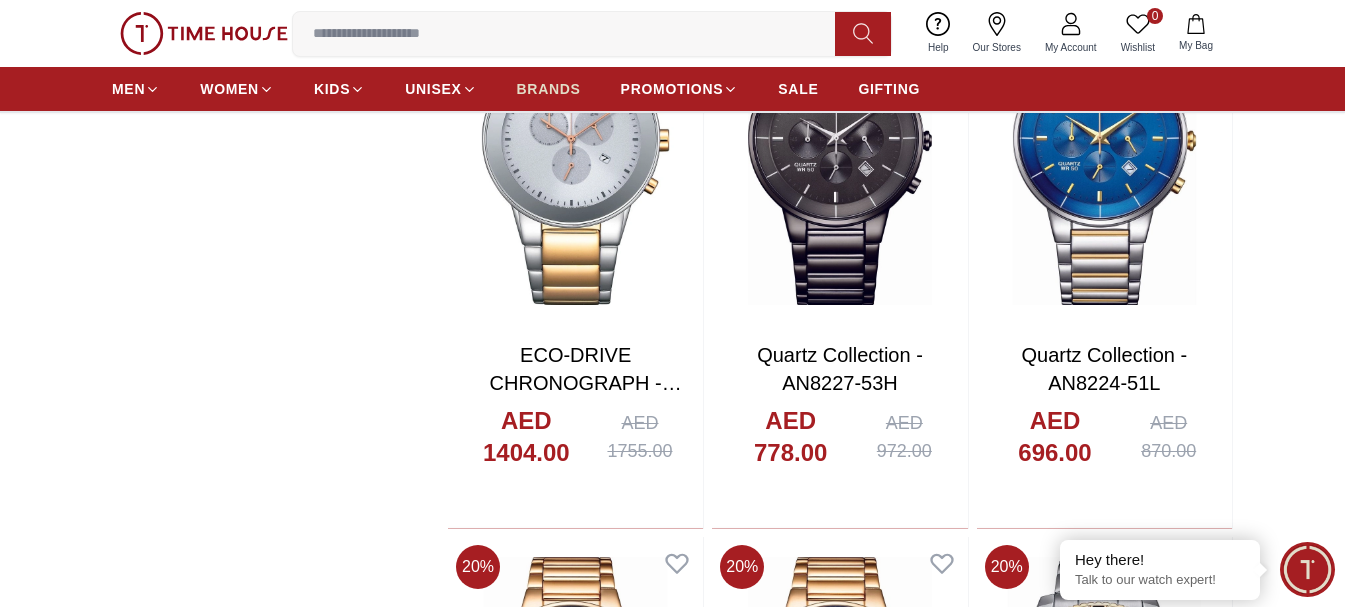 click on "BRANDS" at bounding box center (549, 89) 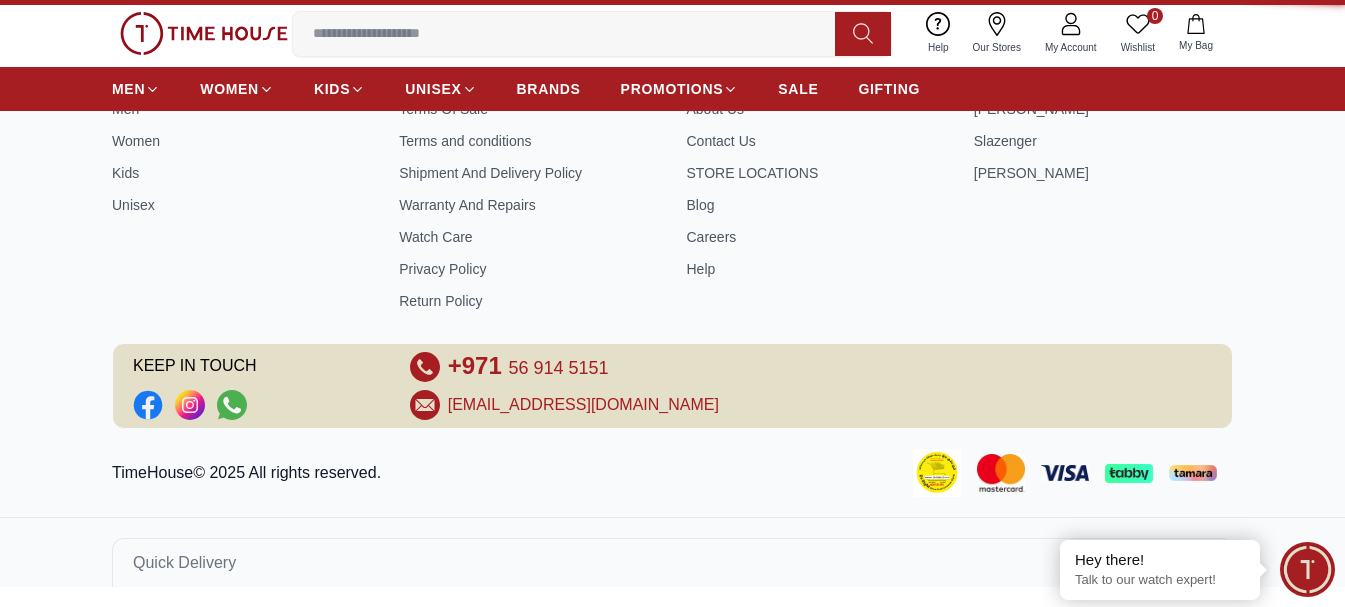 scroll, scrollTop: 0, scrollLeft: 0, axis: both 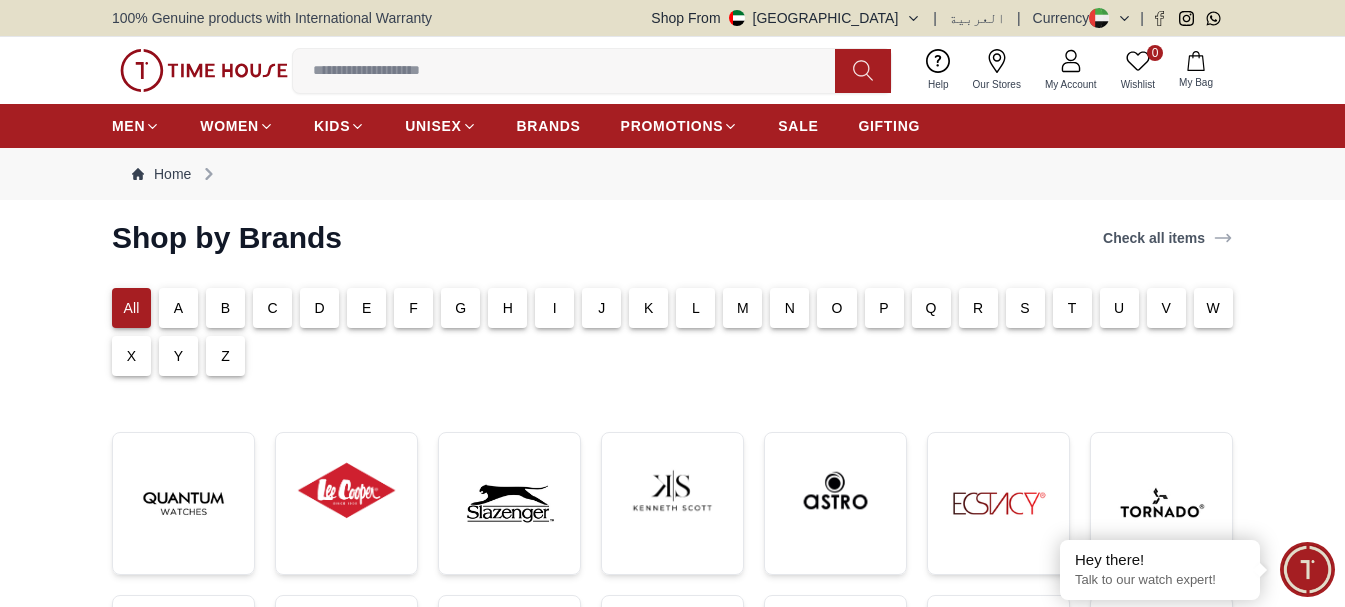 click on "C" at bounding box center [272, 308] 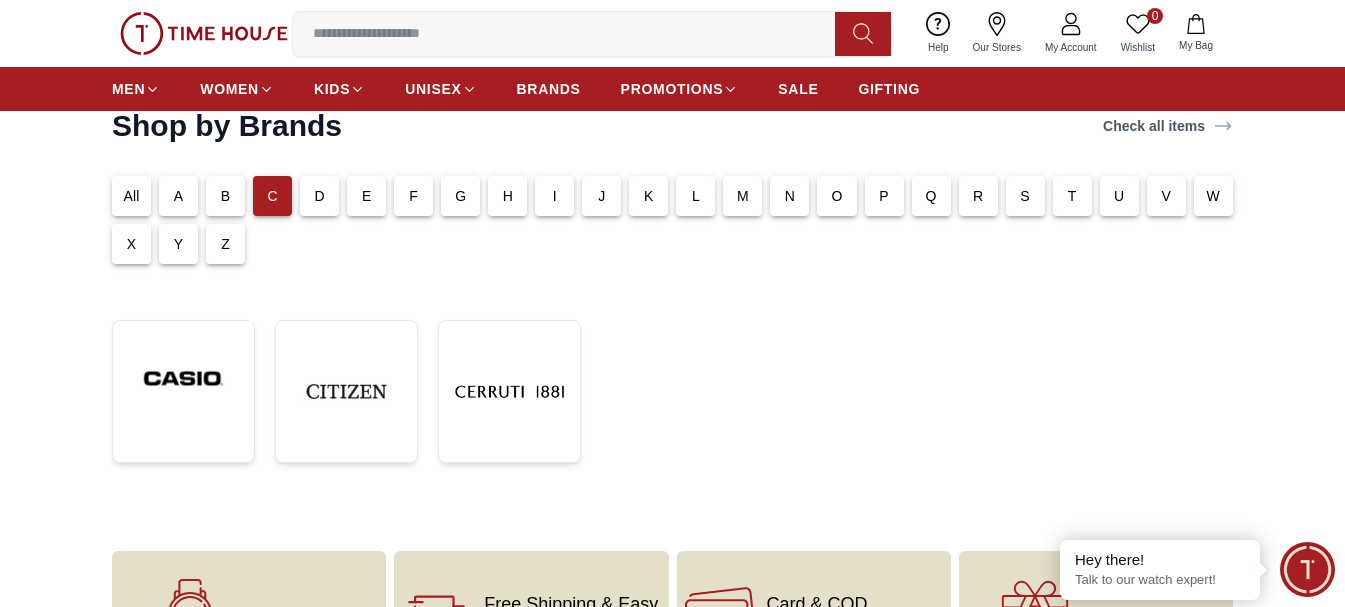 scroll, scrollTop: 0, scrollLeft: 0, axis: both 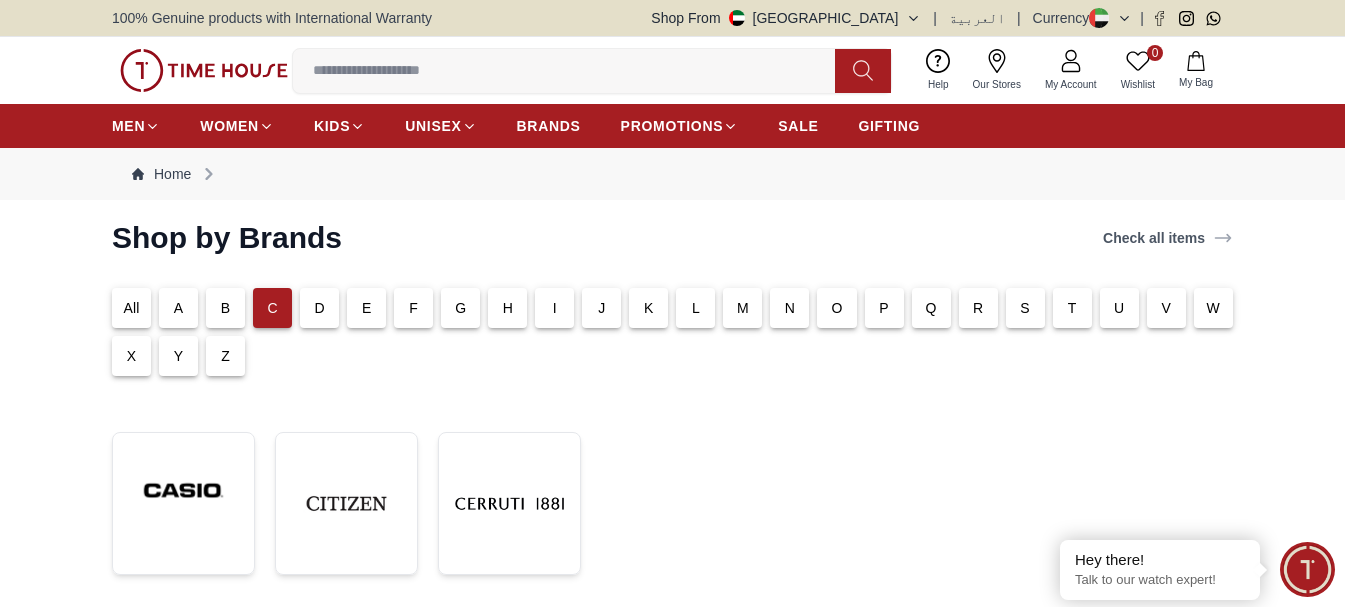 click on "S" at bounding box center (1025, 308) 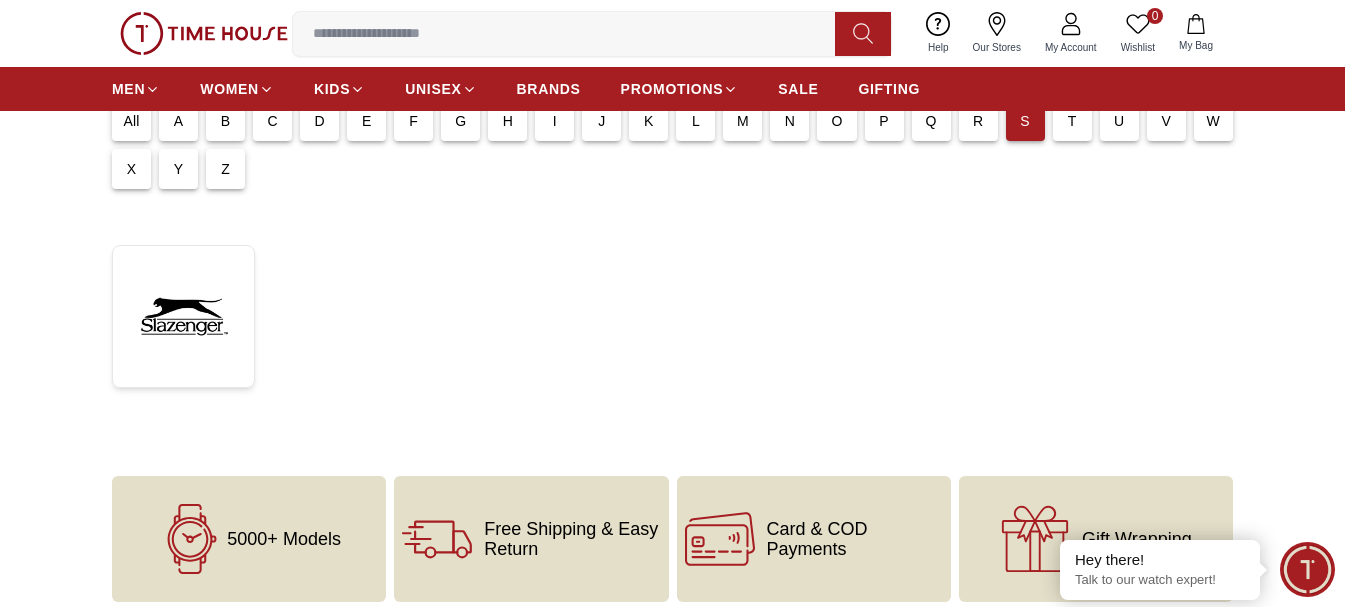 scroll, scrollTop: 0, scrollLeft: 0, axis: both 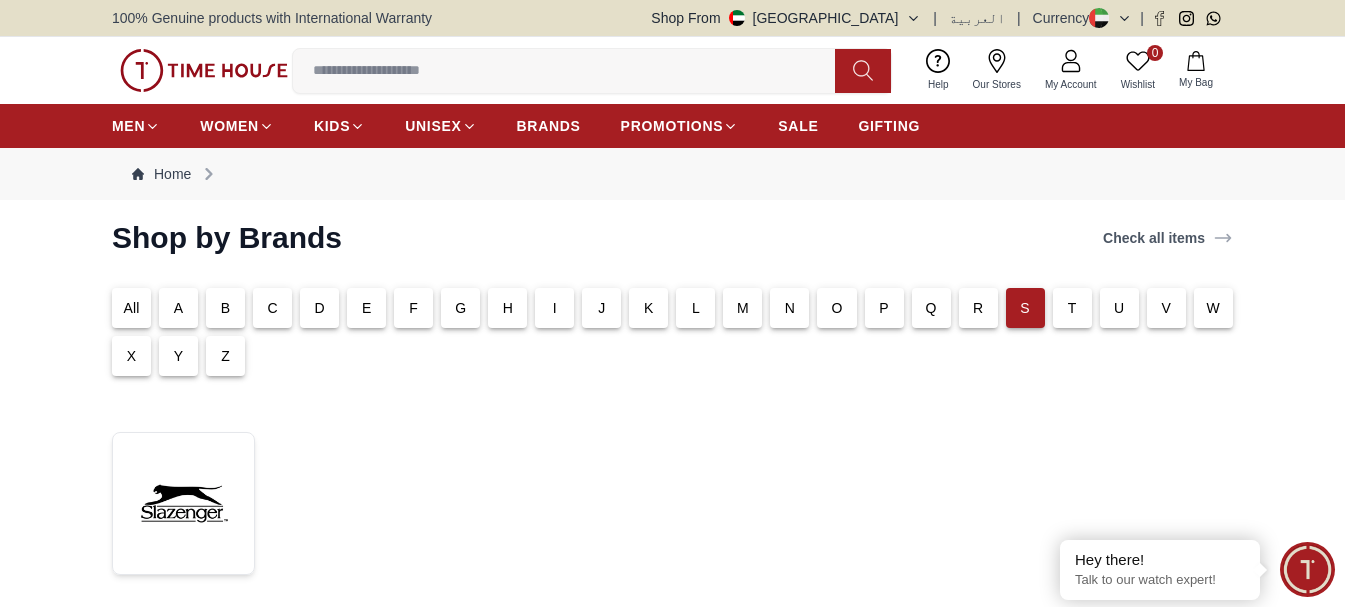 click on "C" at bounding box center [272, 308] 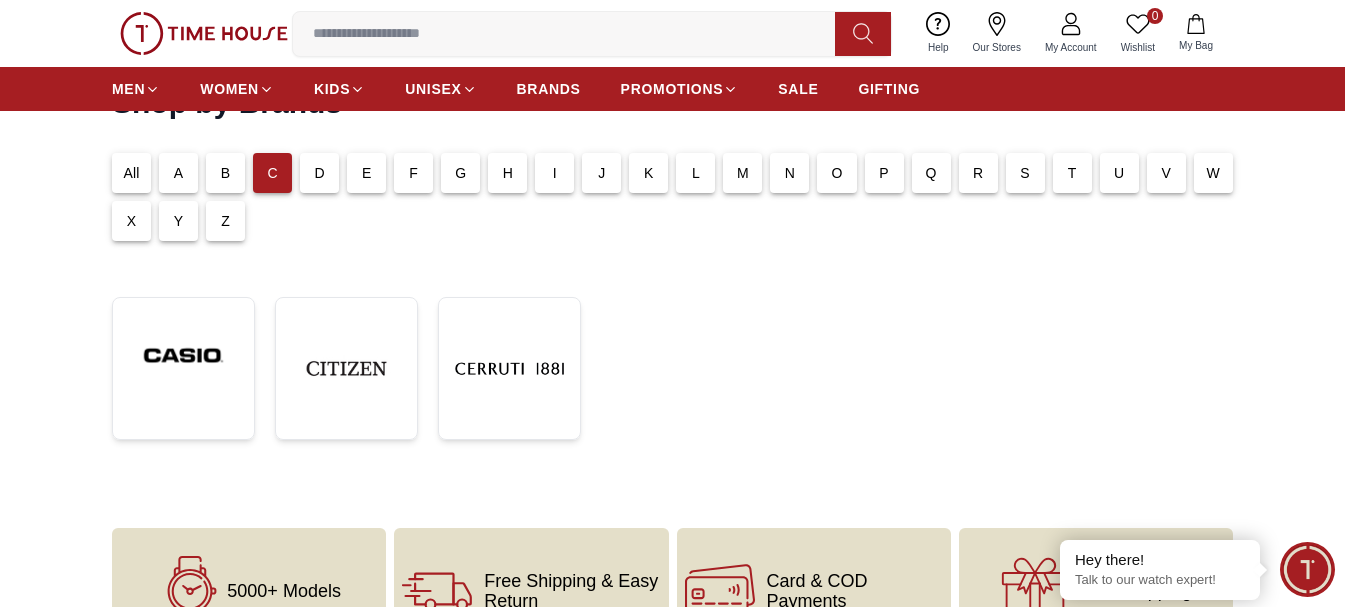 scroll, scrollTop: 100, scrollLeft: 0, axis: vertical 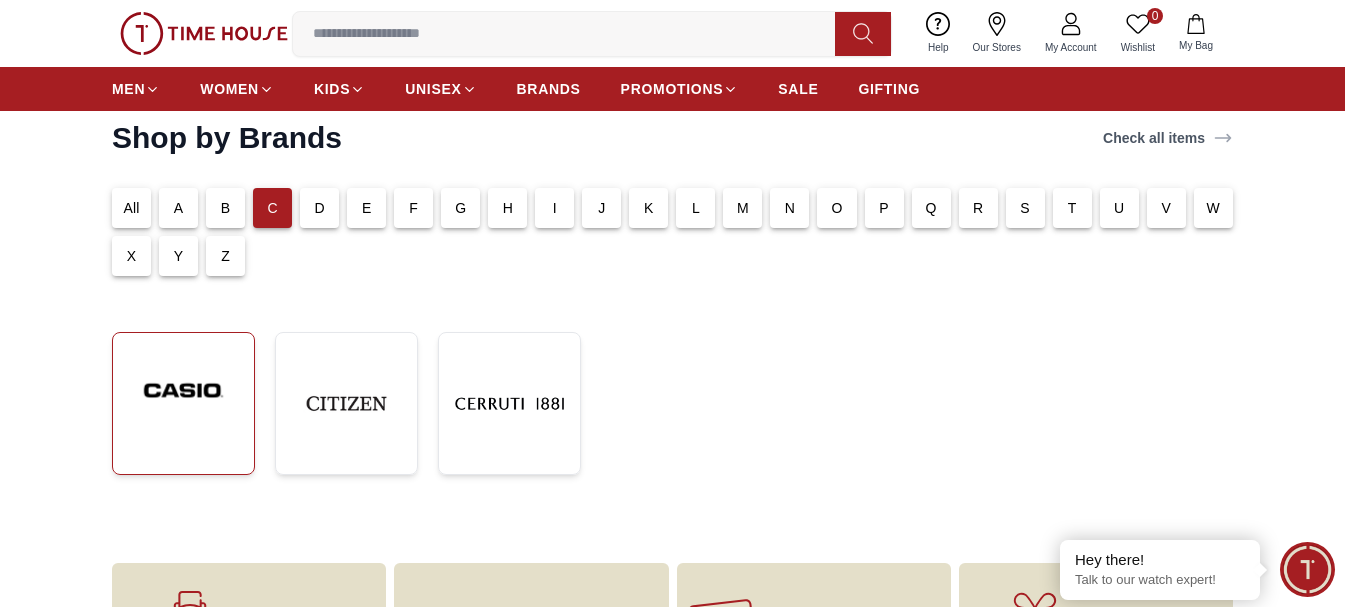 click at bounding box center (183, 390) 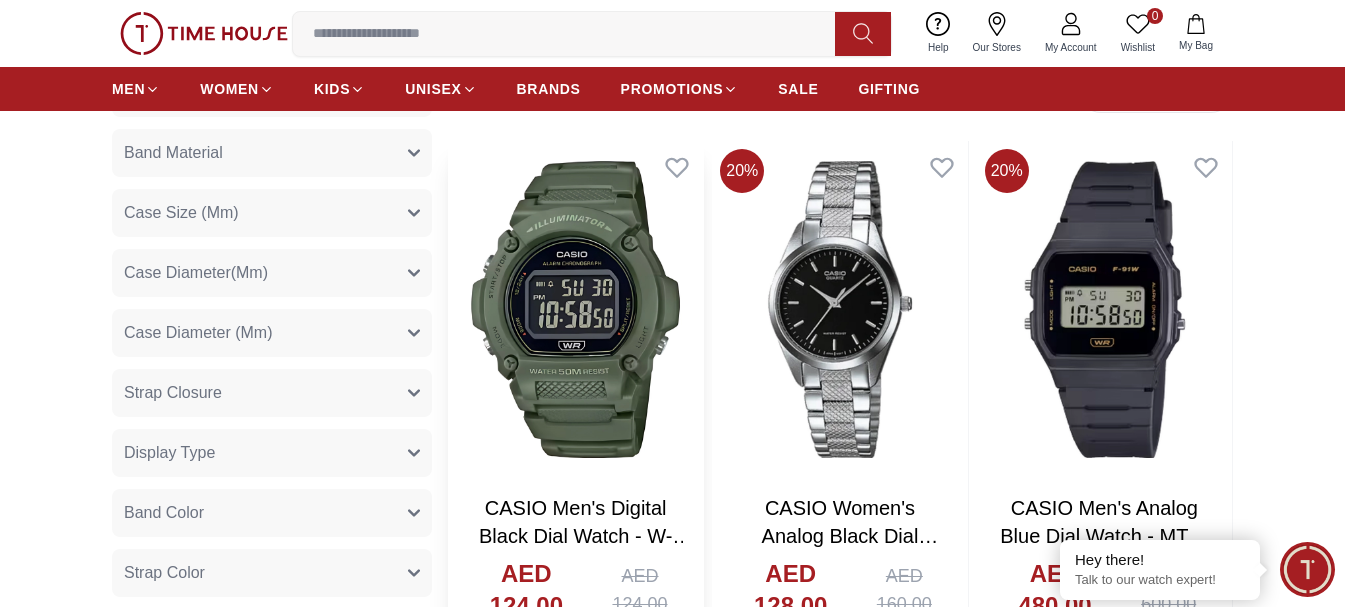 scroll, scrollTop: 1000, scrollLeft: 0, axis: vertical 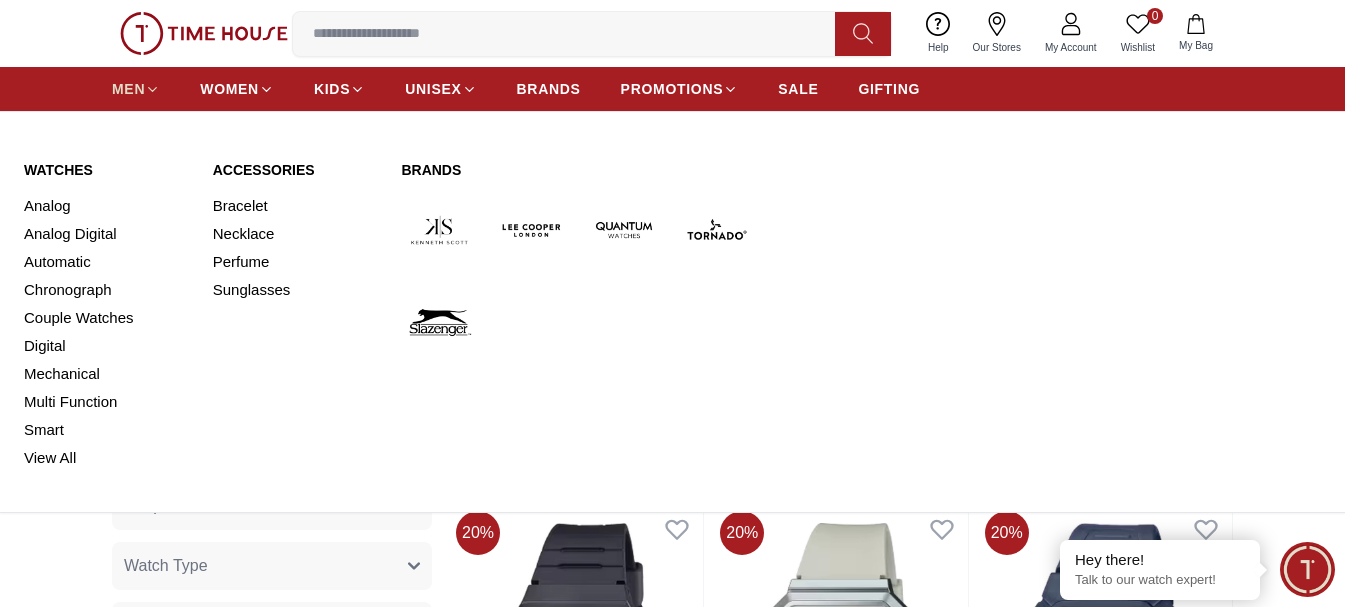 click on "MEN" at bounding box center [128, 89] 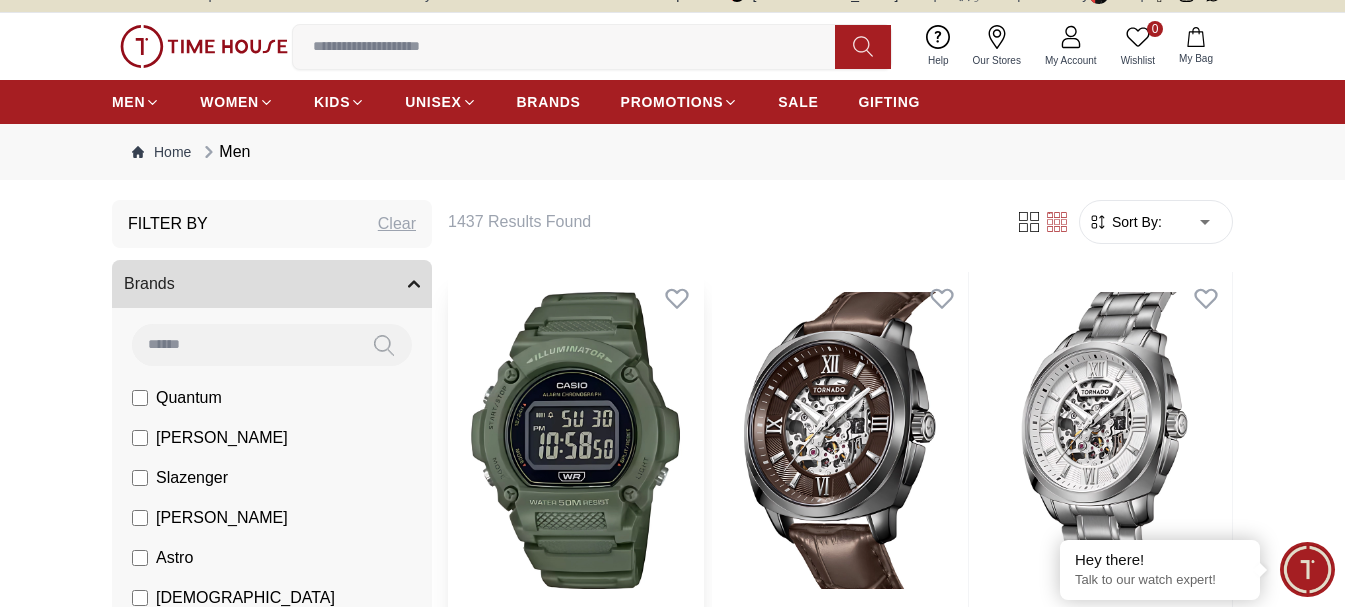 scroll, scrollTop: 200, scrollLeft: 0, axis: vertical 